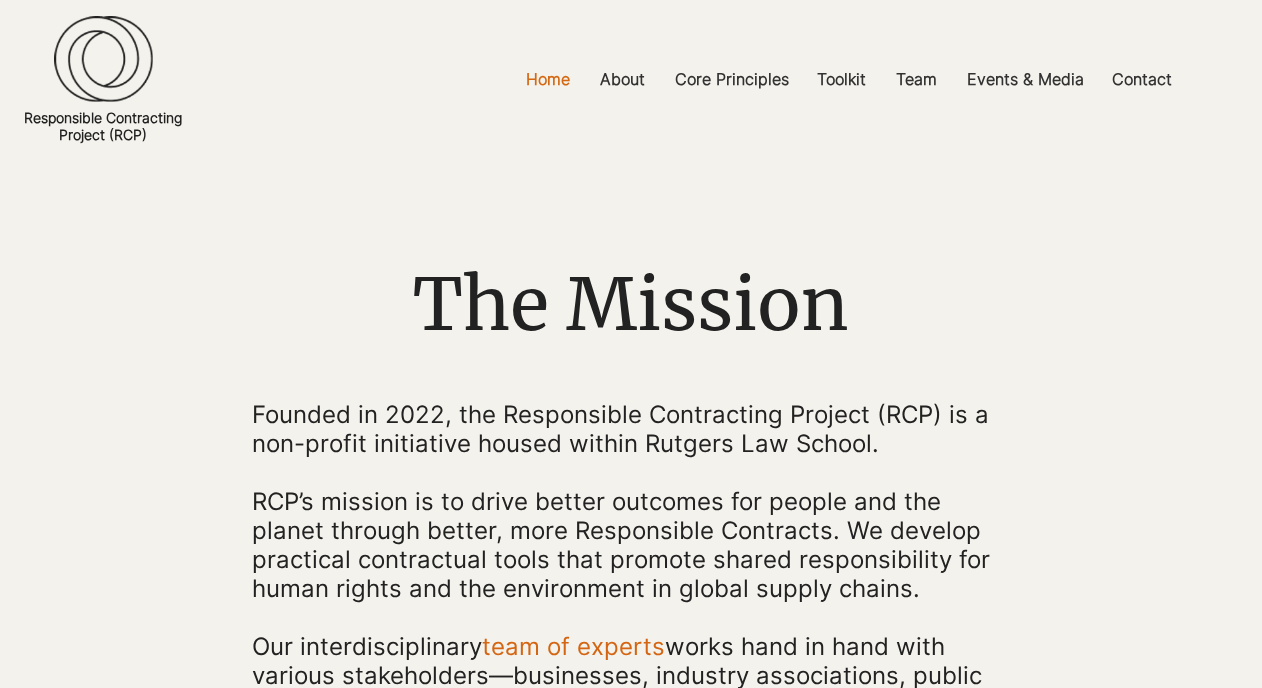 scroll, scrollTop: 0, scrollLeft: 0, axis: both 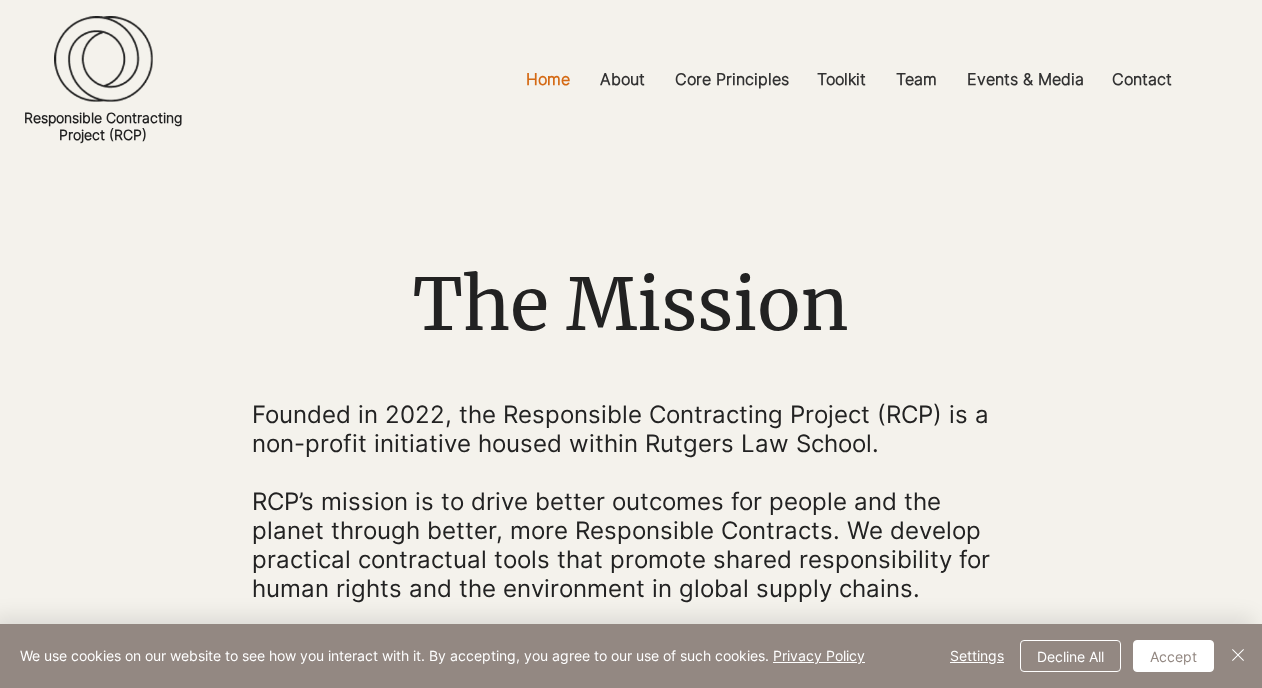 click at bounding box center [631, 739] 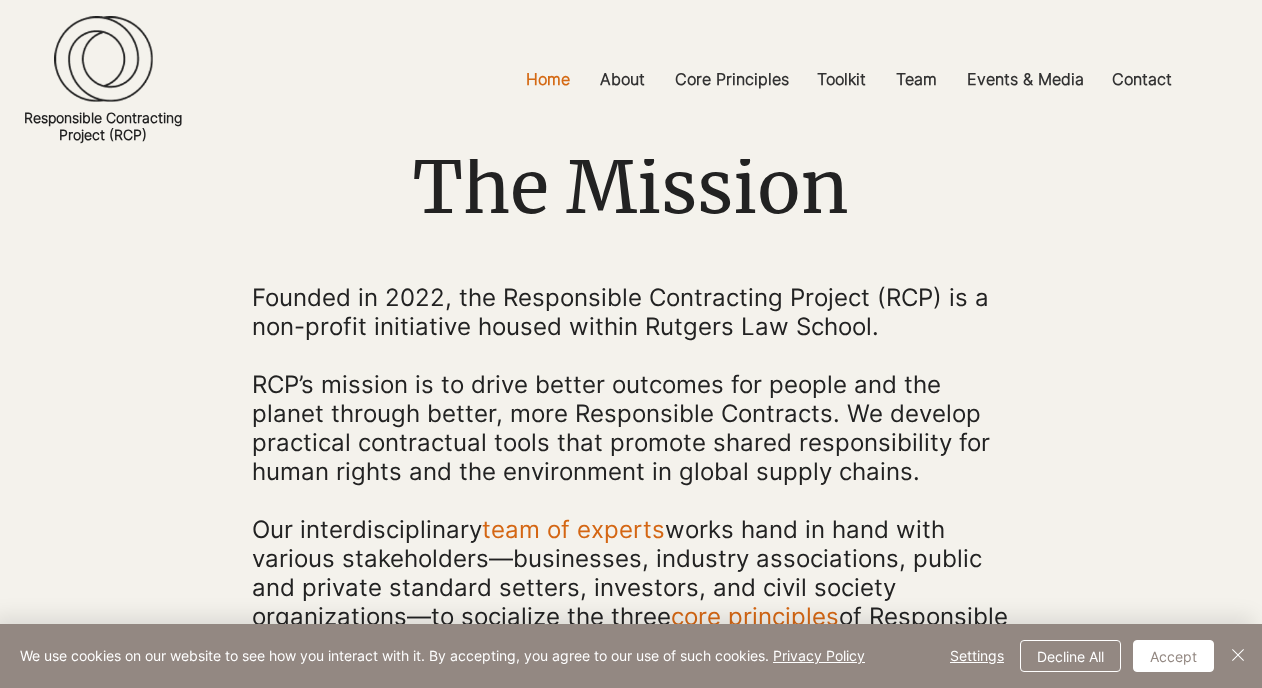 scroll, scrollTop: 120, scrollLeft: 0, axis: vertical 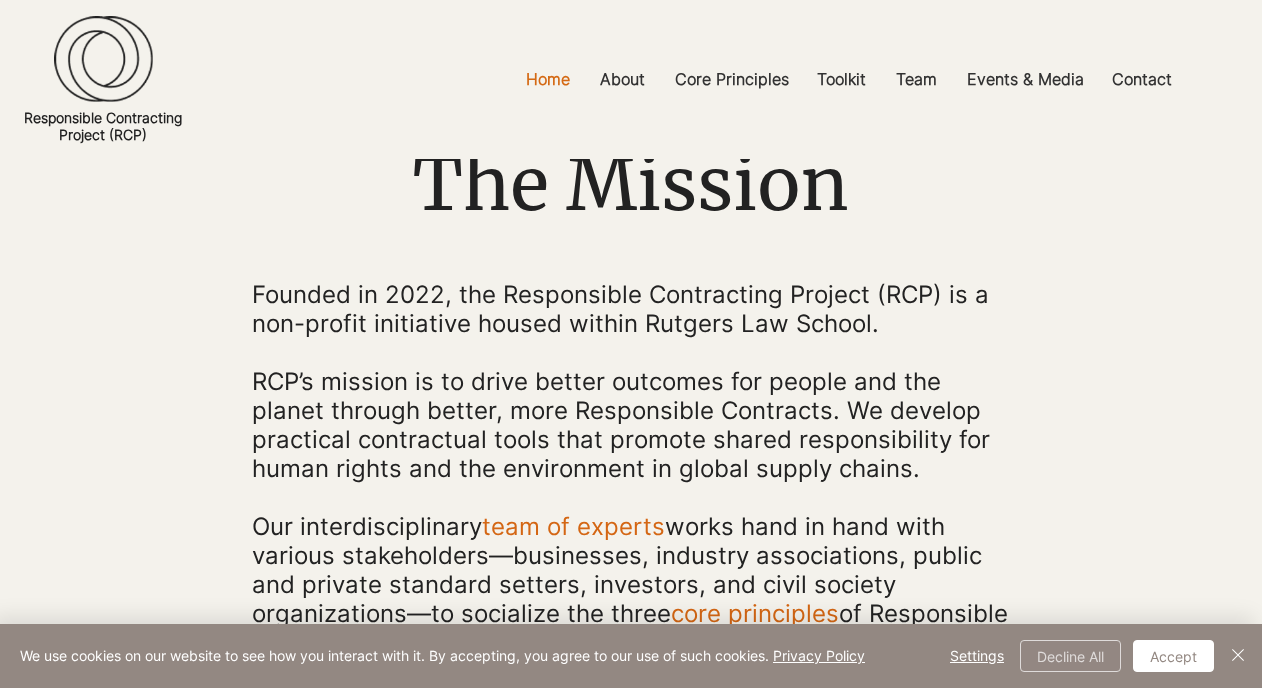 click on "Decline All" at bounding box center [1070, 656] 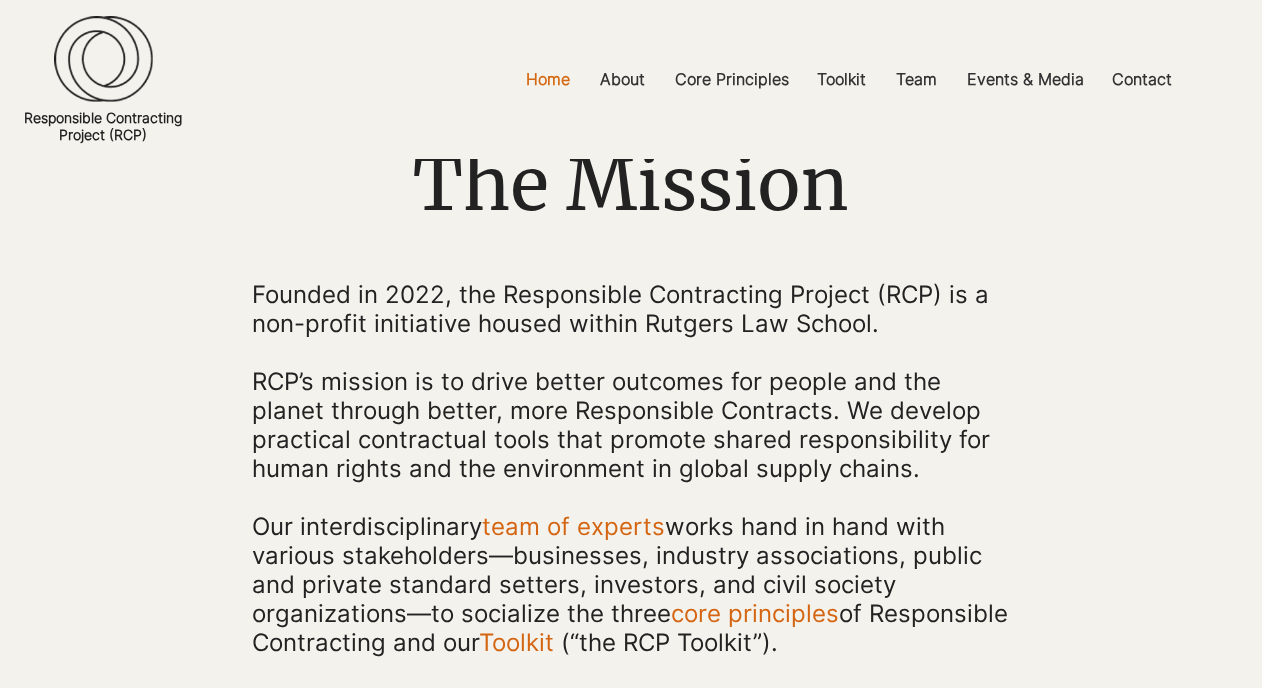 click at bounding box center [631, 619] 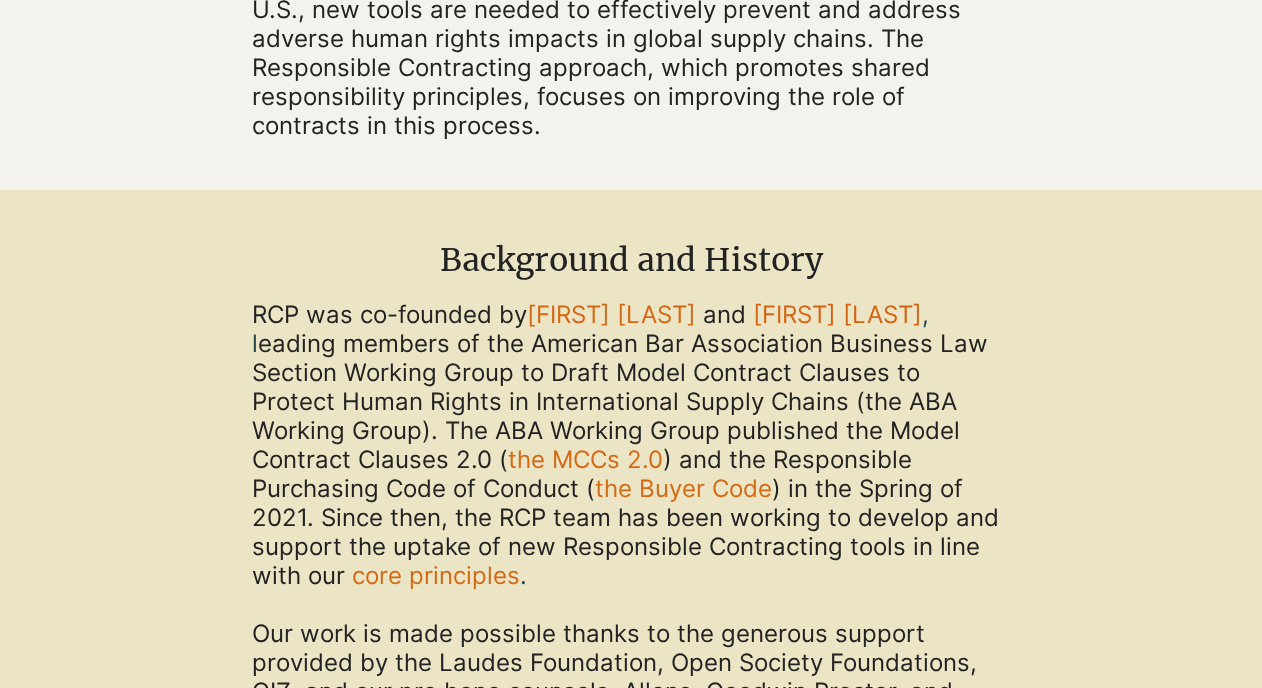 scroll, scrollTop: 1160, scrollLeft: 0, axis: vertical 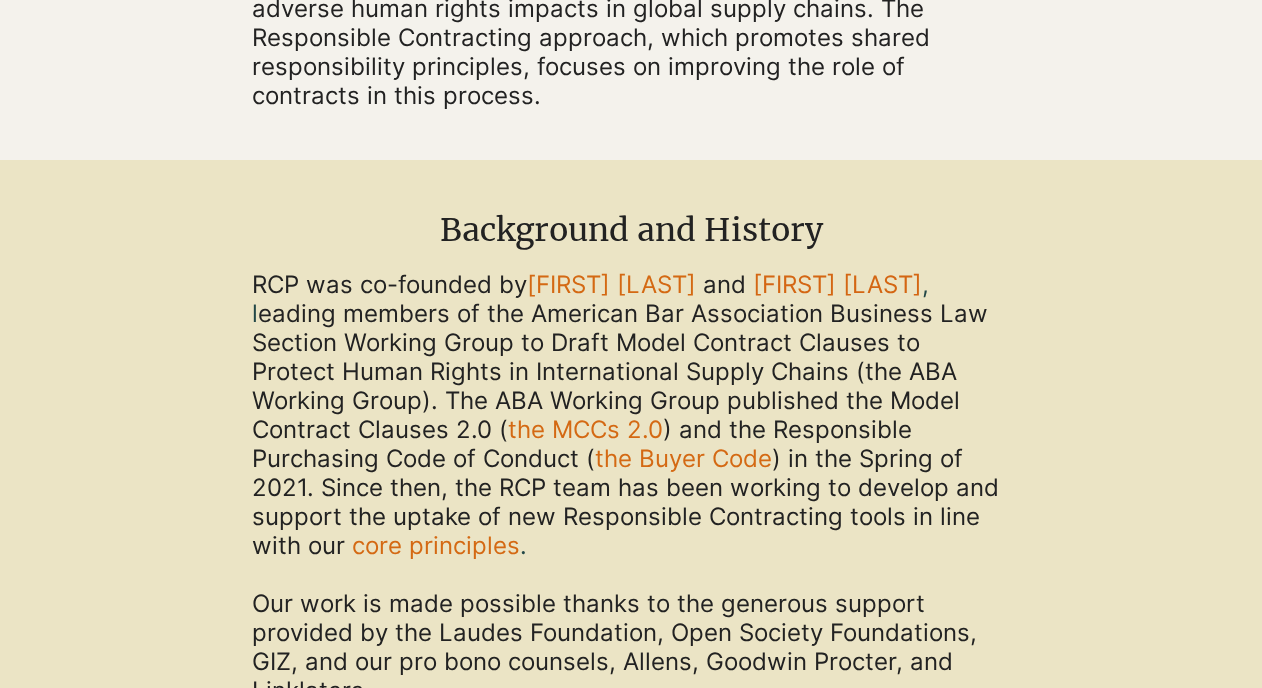 click on "the MCCs 2.0" at bounding box center (585, 429) 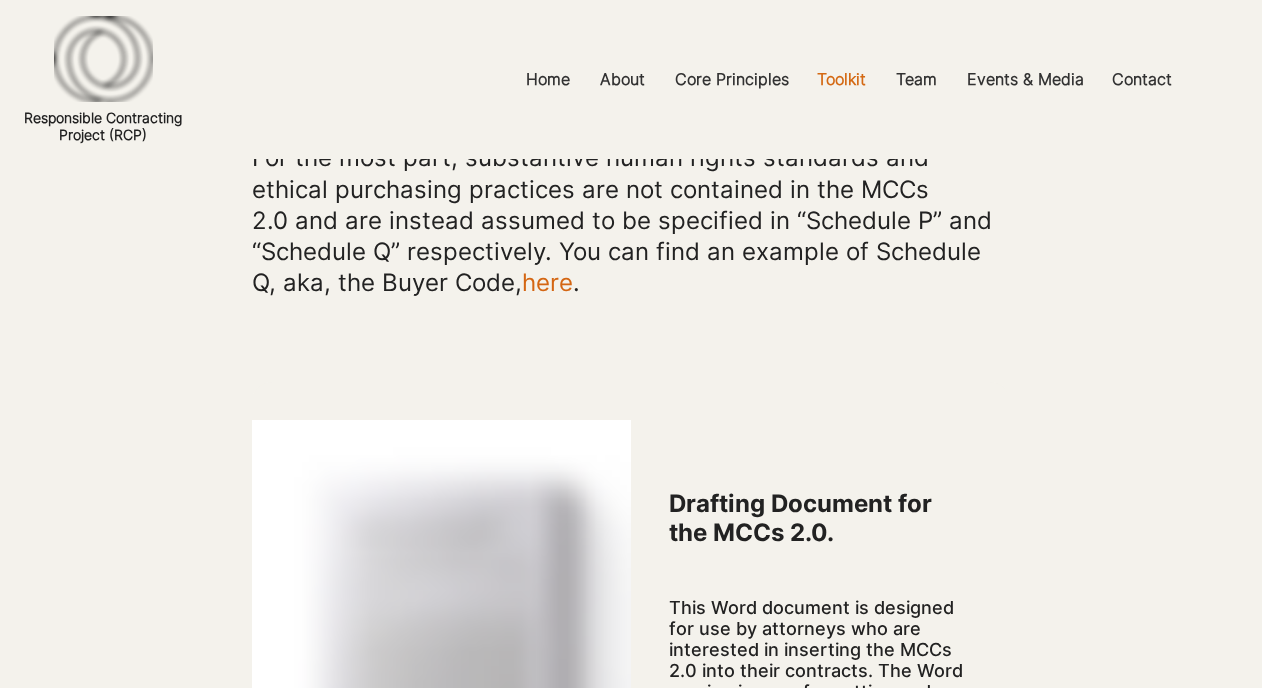 scroll, scrollTop: 0, scrollLeft: 0, axis: both 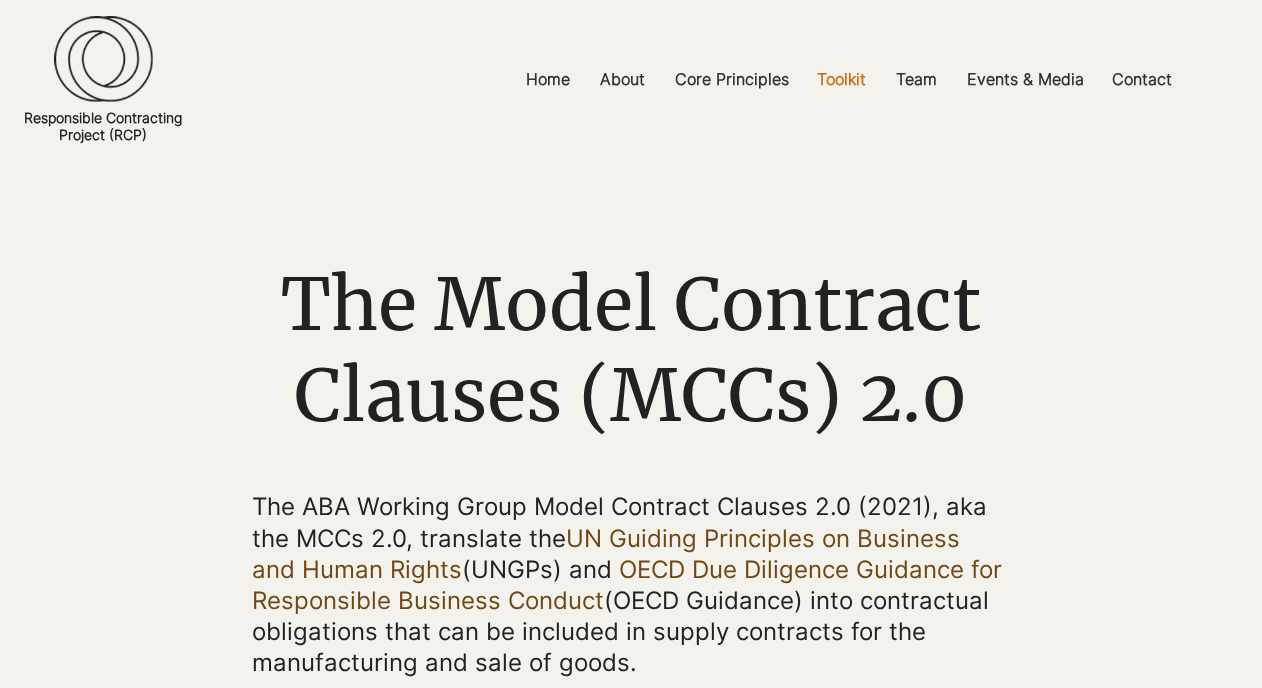 click at bounding box center (631, 874) 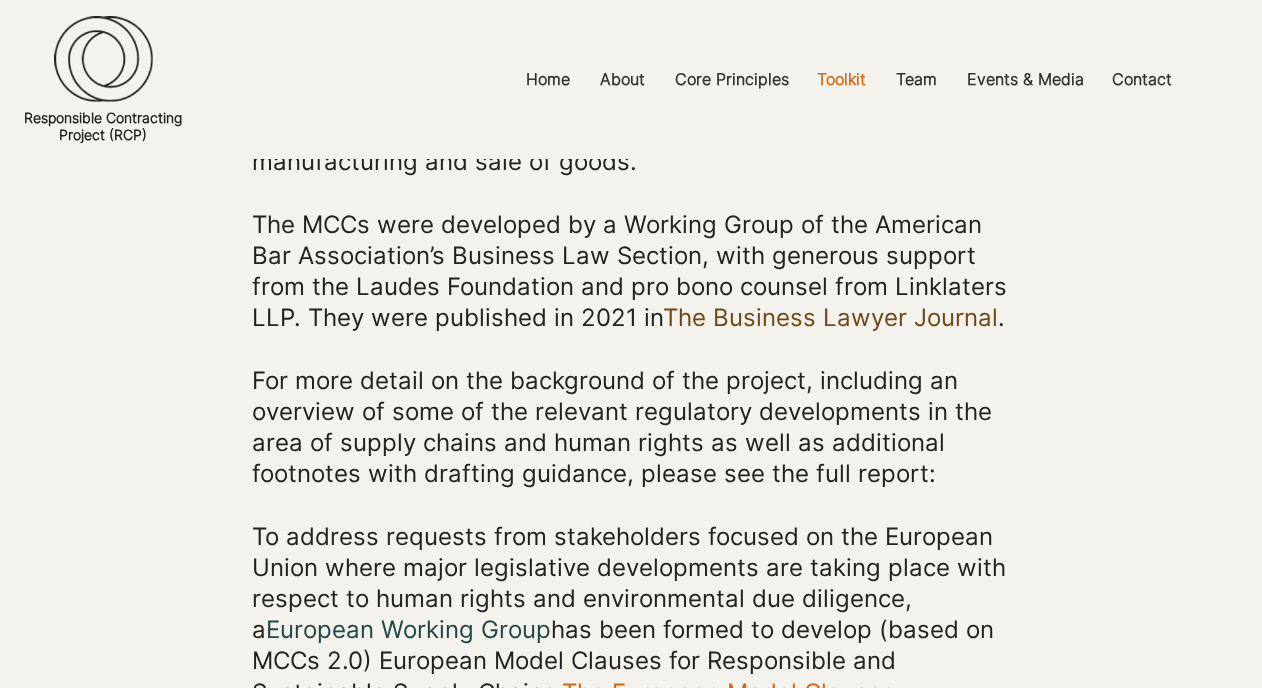 scroll, scrollTop: 480, scrollLeft: 0, axis: vertical 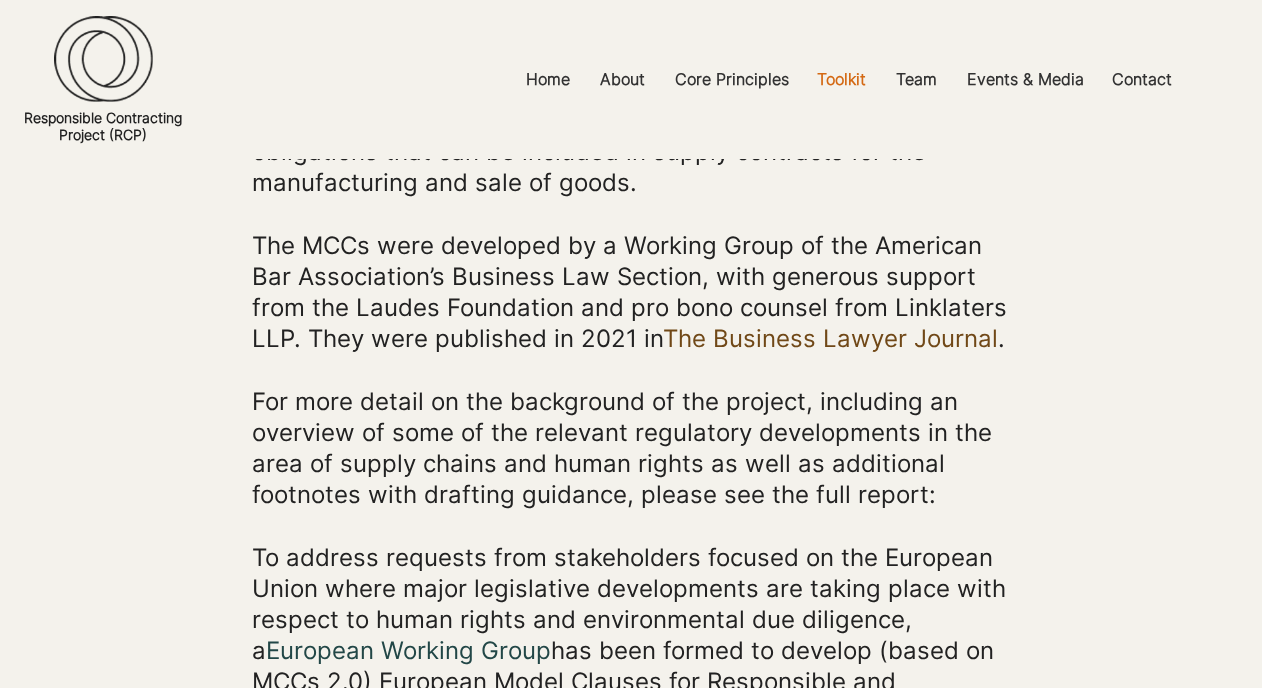 click on "The Business Lawyer Journal" at bounding box center [830, 338] 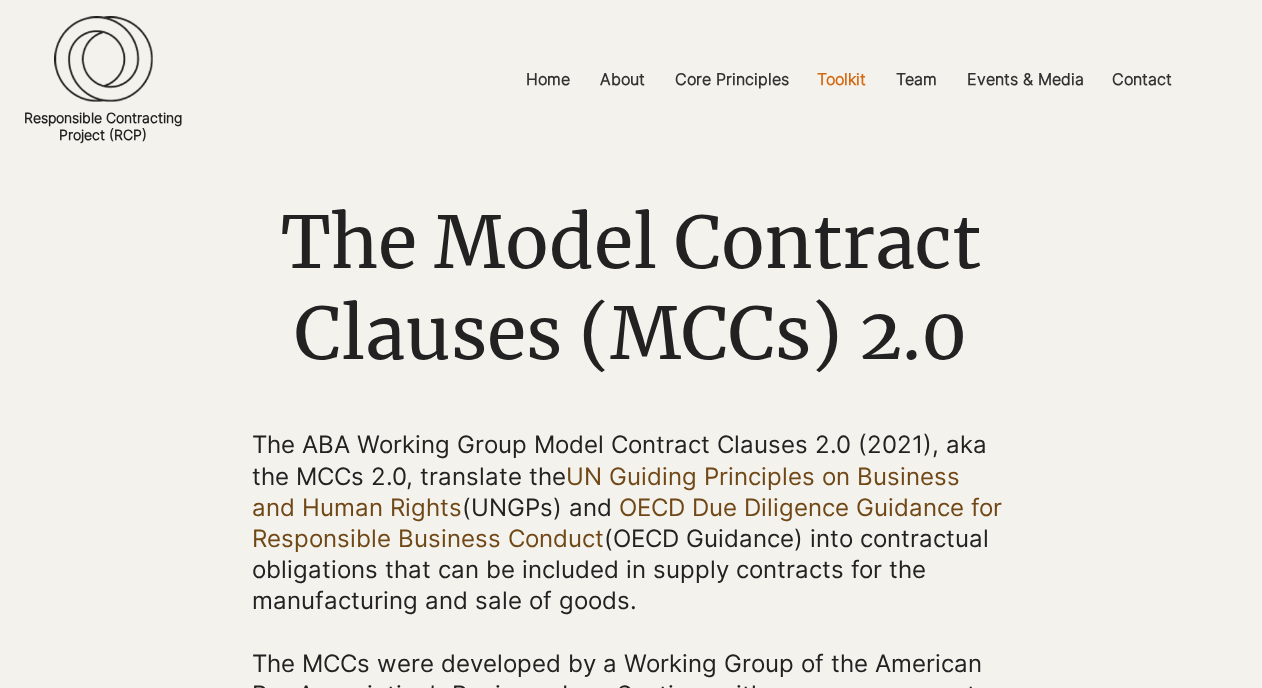 scroll, scrollTop: 40, scrollLeft: 0, axis: vertical 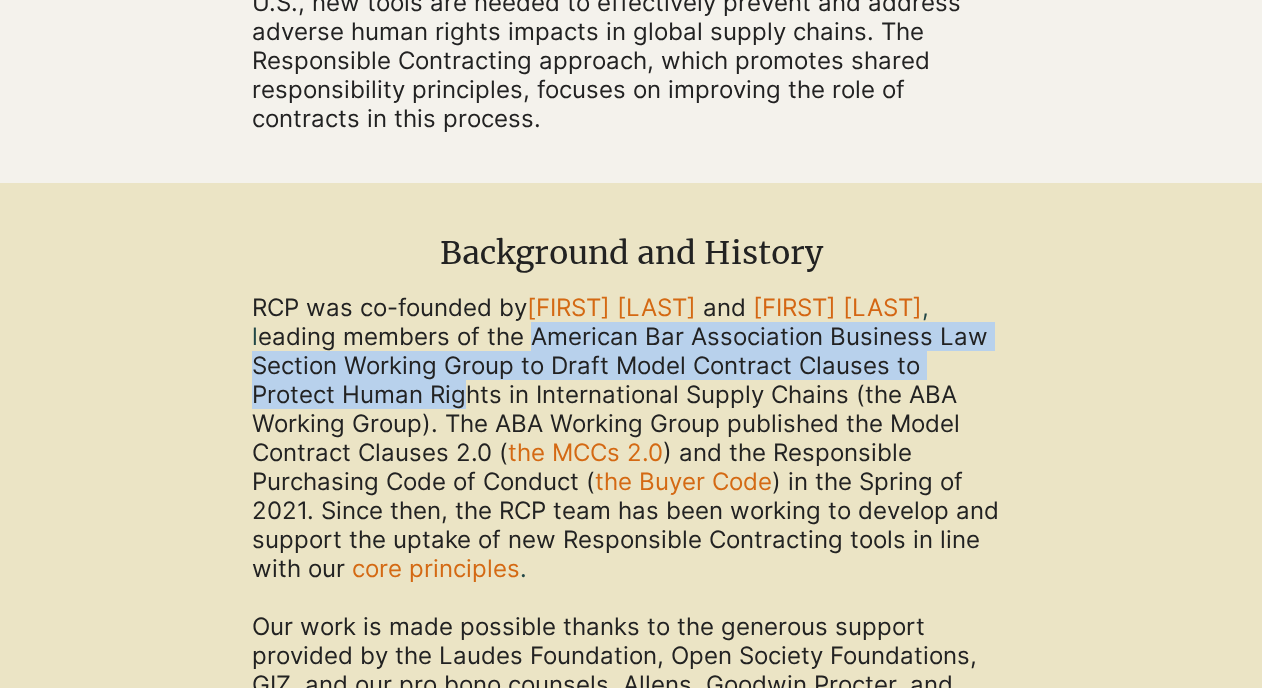 drag, startPoint x: 631, startPoint y: 349, endPoint x: 584, endPoint y: 402, distance: 70.837845 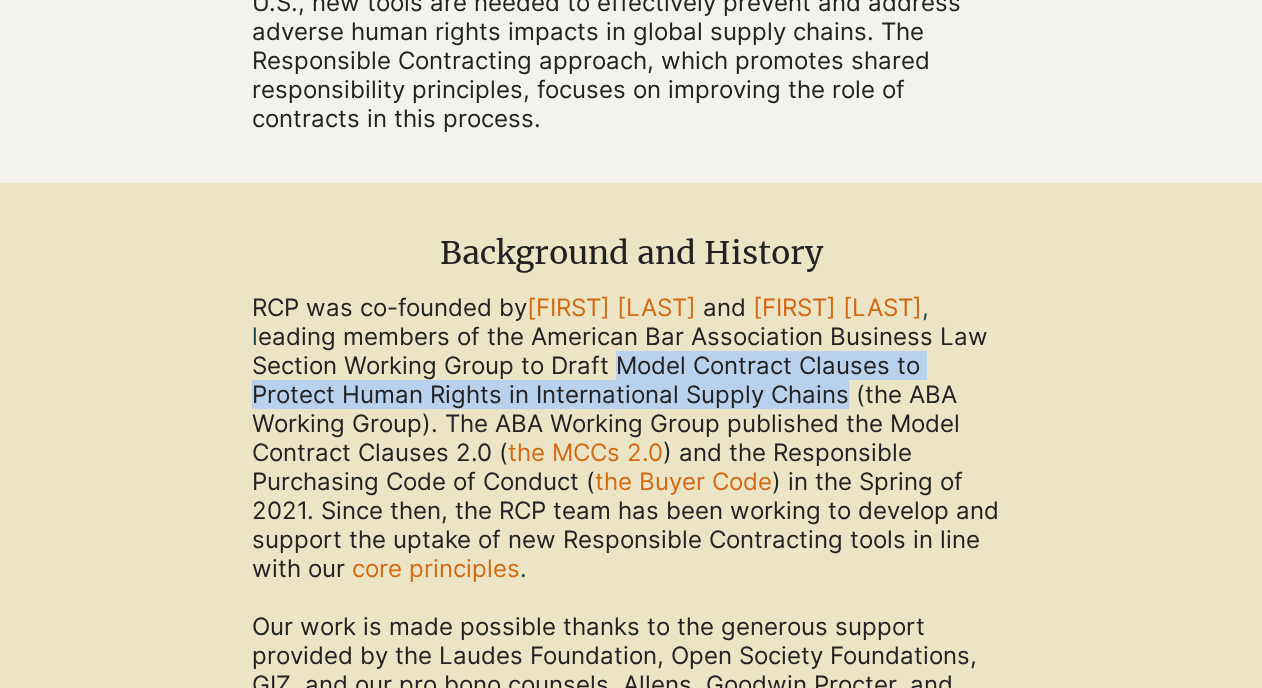 drag, startPoint x: 782, startPoint y: 373, endPoint x: 969, endPoint y: 419, distance: 192.57466 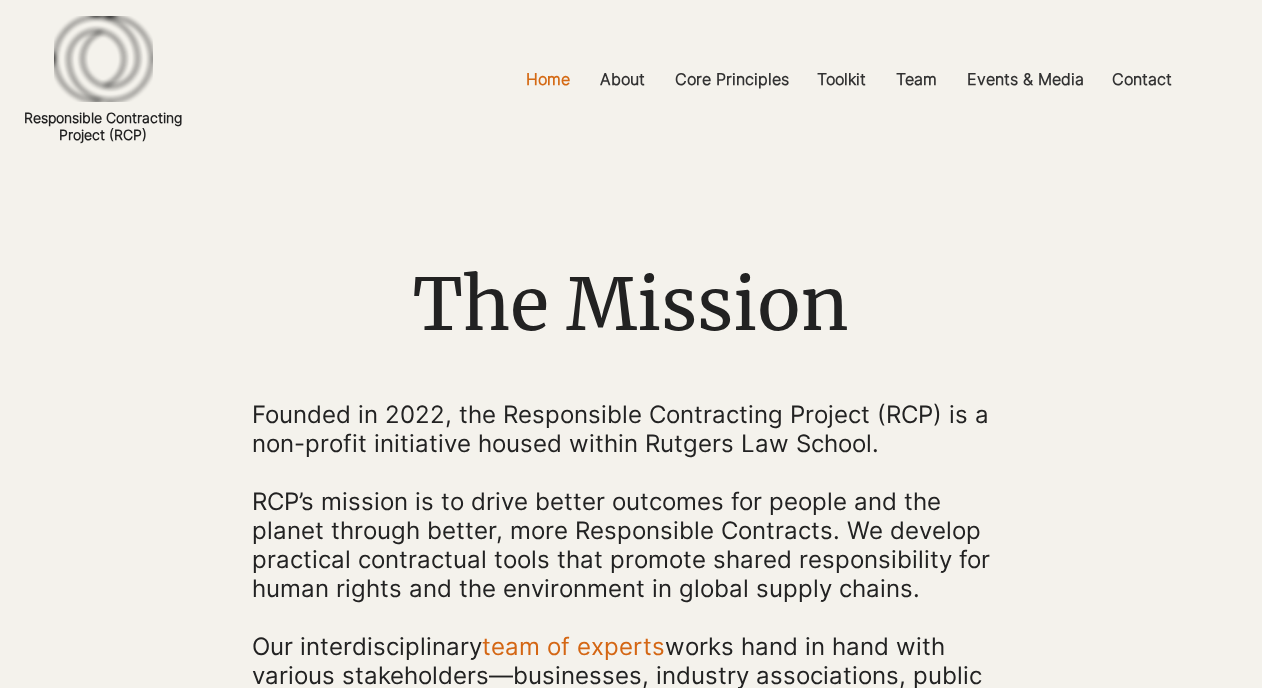 scroll, scrollTop: 1137, scrollLeft: 0, axis: vertical 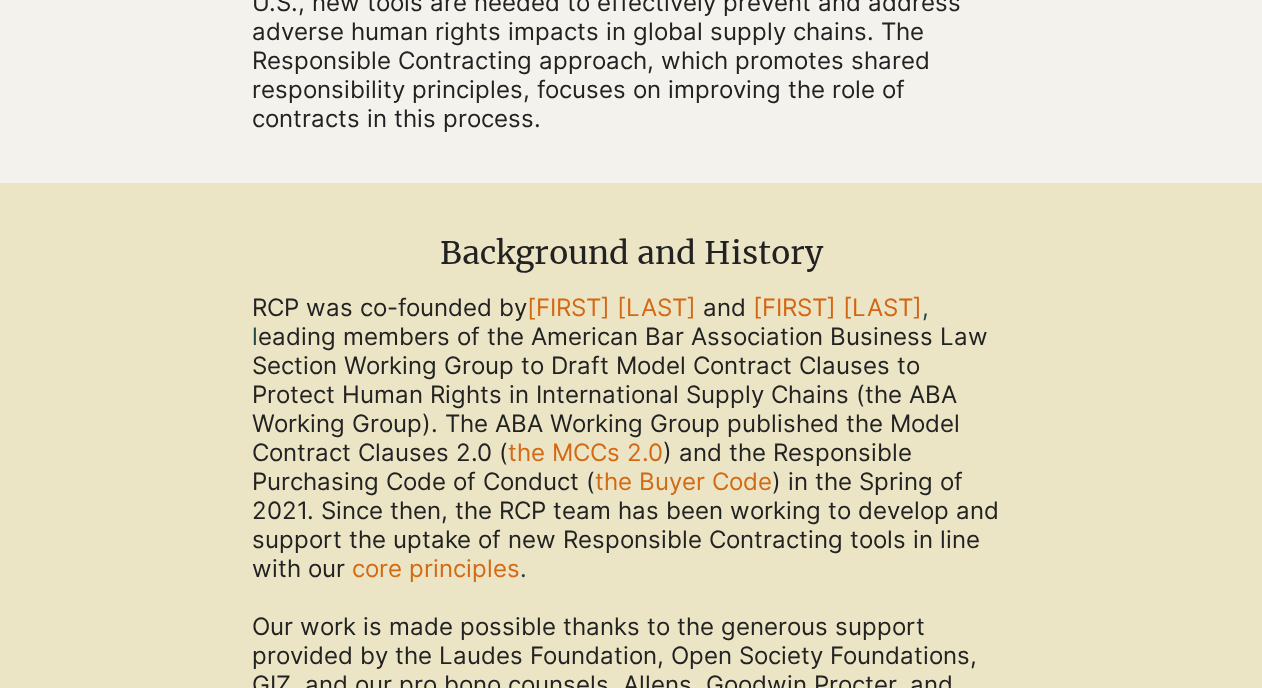 click on "the Buyer Code" at bounding box center [683, 481] 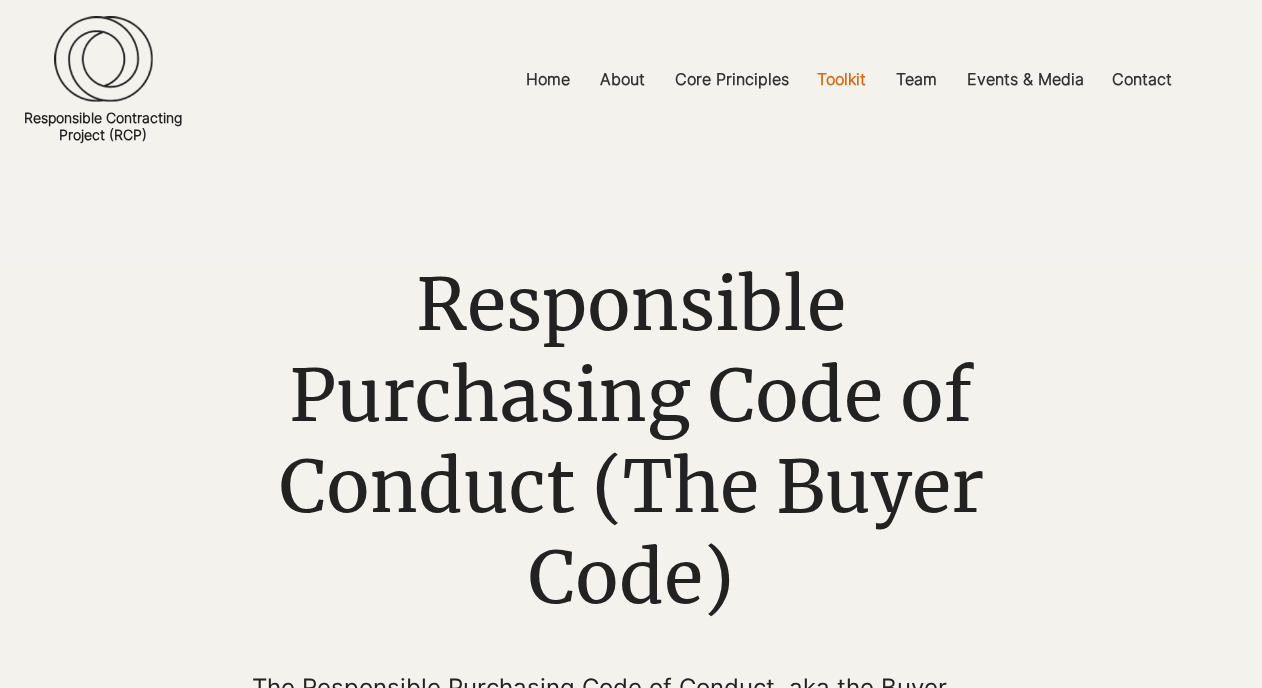 click at bounding box center (631, 774) 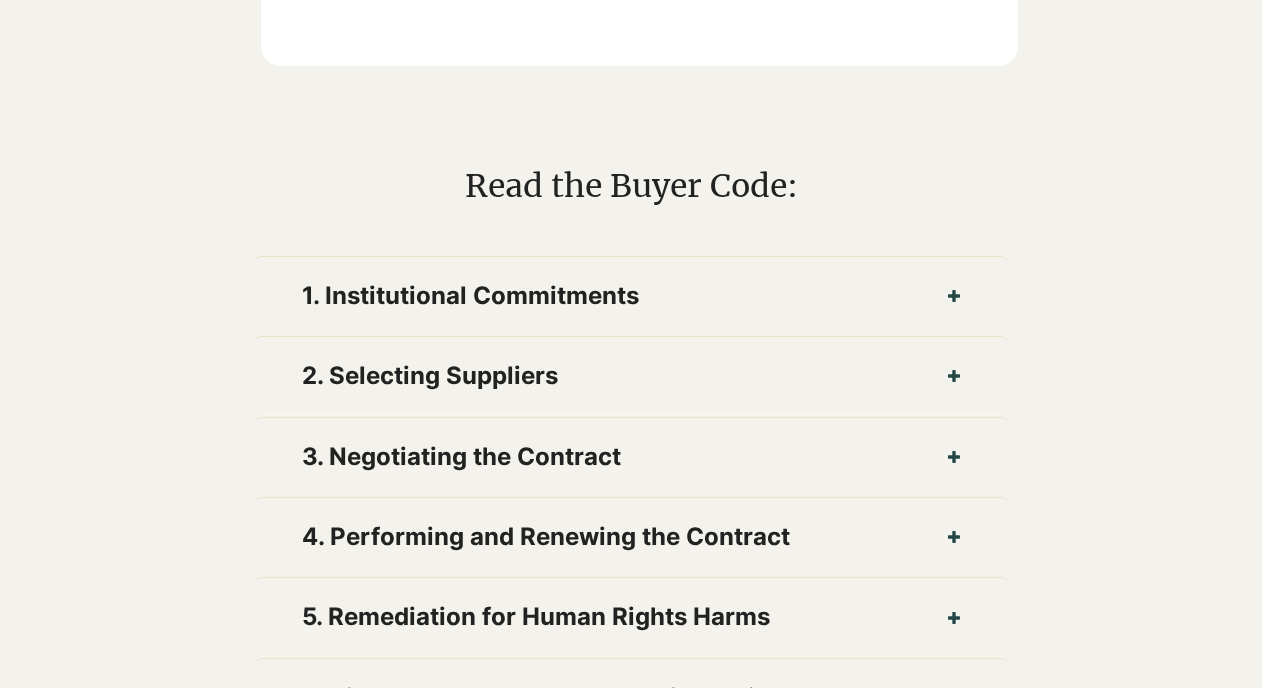 scroll, scrollTop: 1960, scrollLeft: 0, axis: vertical 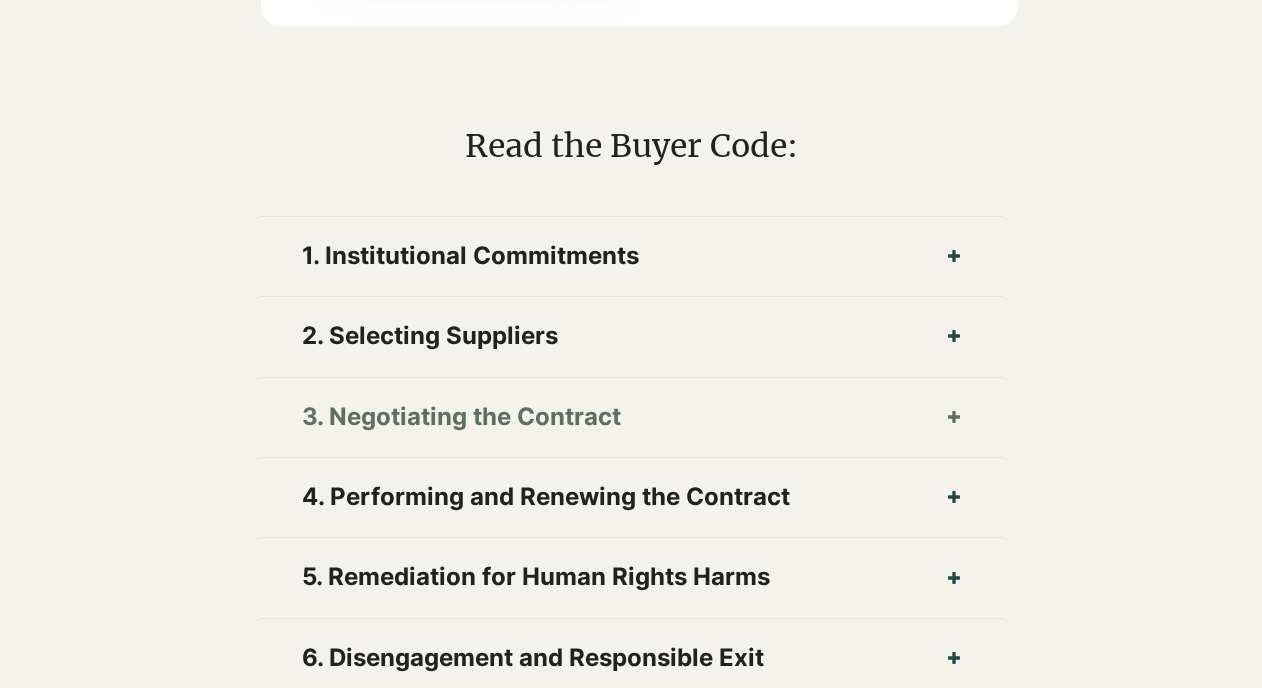 click on "3. Negotiating the Contract" at bounding box center [630, 417] 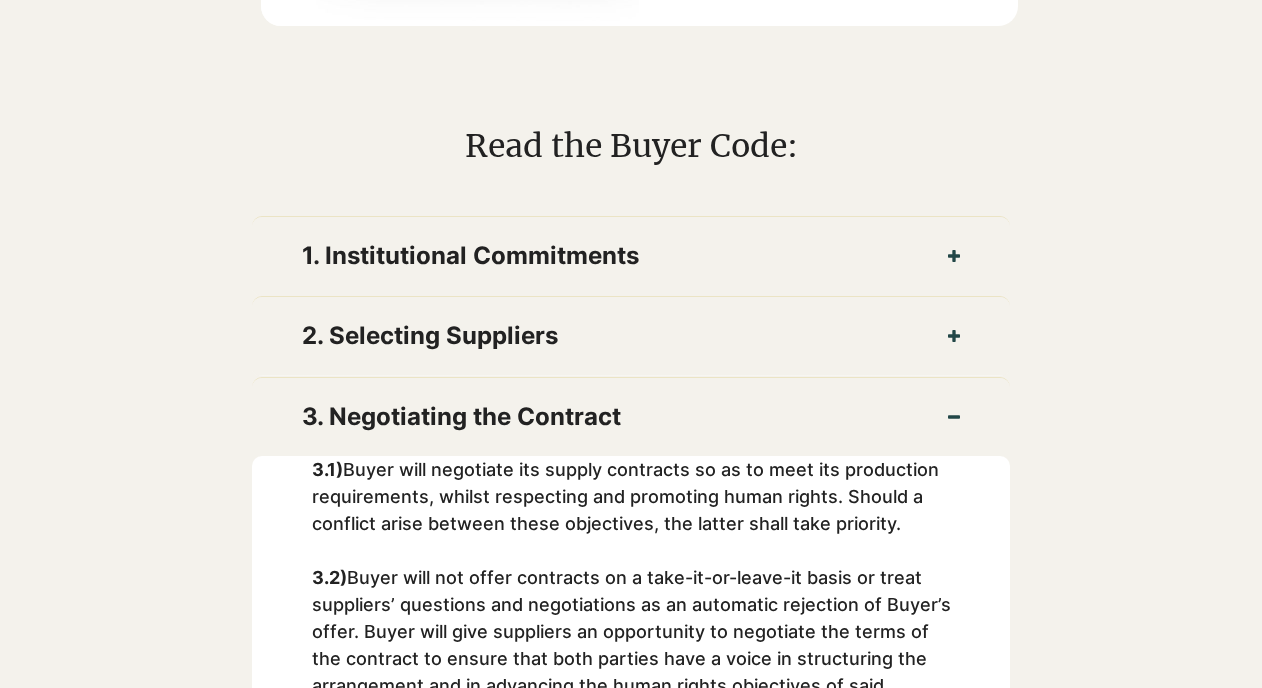 click on "3.1)  Buyer will negotiate its supply contracts so as to meet its production requirements, whilst respecting and promoting human rights. Should a conflict arise between these objectives, the latter shall take priority.
3.2)  Buyer will not offer contracts on a take-it-or-leave-it basis or treat suppliers’ questions and negotiations as an automatic rejection of Buyer’s offer. Buyer will give suppliers an opportunity to negotiate the terms of the contract to ensure that both parties have a voice in structuring the arrangement and in advancing the human rights objectives of said arrangement.
3.3)  Buyer will collaborate with suppliers to agree on a contract price that accommodates all costs of production, including costs associated with upholding responsible business conduct. For the avoidance of doubt, such costs shall, at a minimum, include minimum wages, statutory benefits, and health and safety costs required by applicable law or collective bargaining agreements.
3.4)" at bounding box center [630, 925] 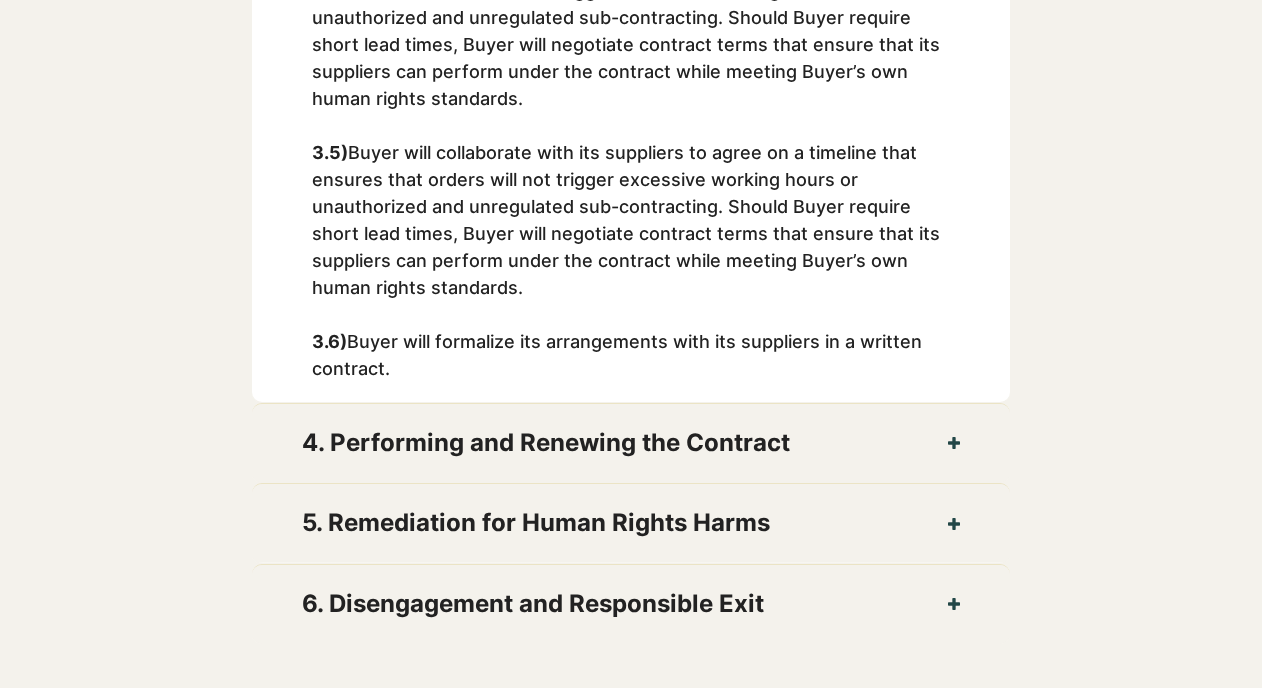 scroll, scrollTop: 2960, scrollLeft: 0, axis: vertical 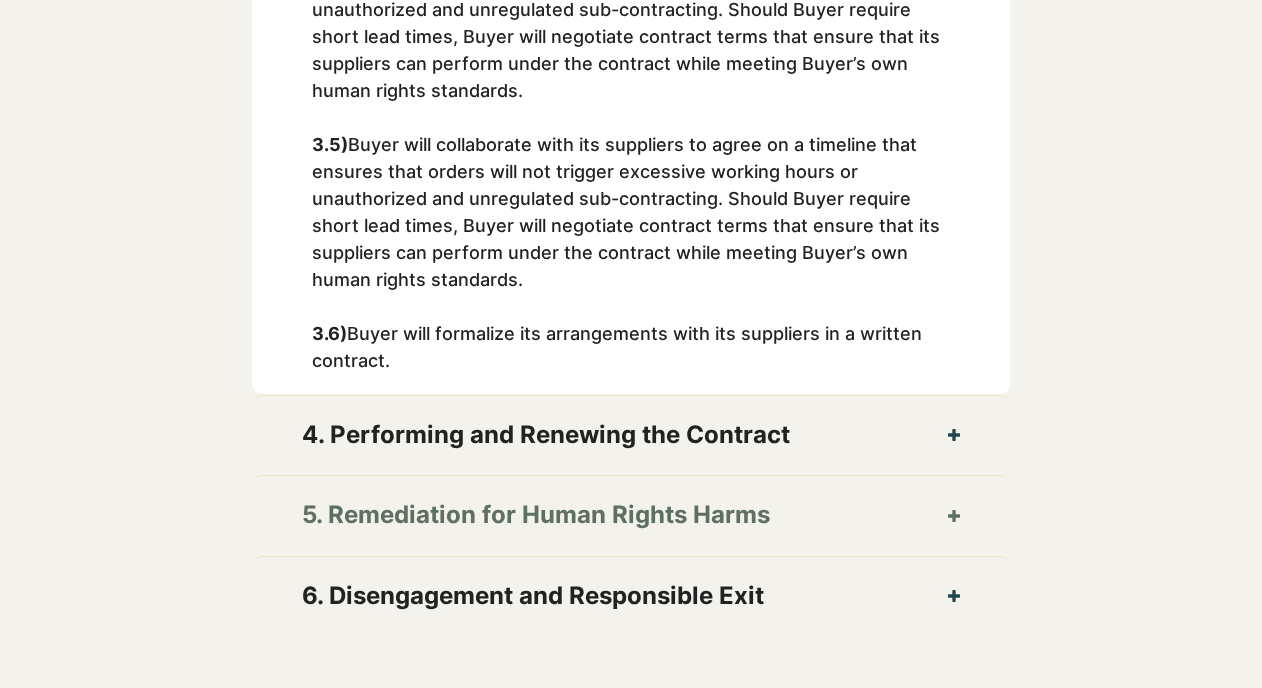 click on "5. Remediation for Human Rights Harms" at bounding box center [630, 515] 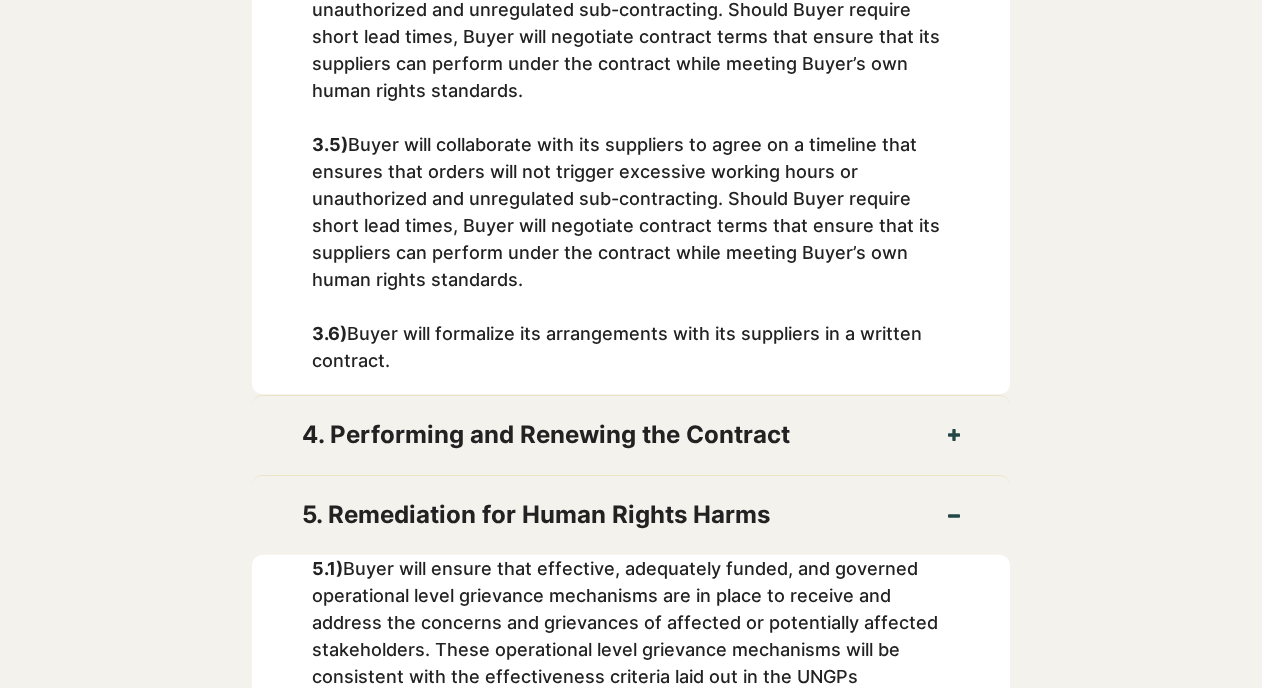 type 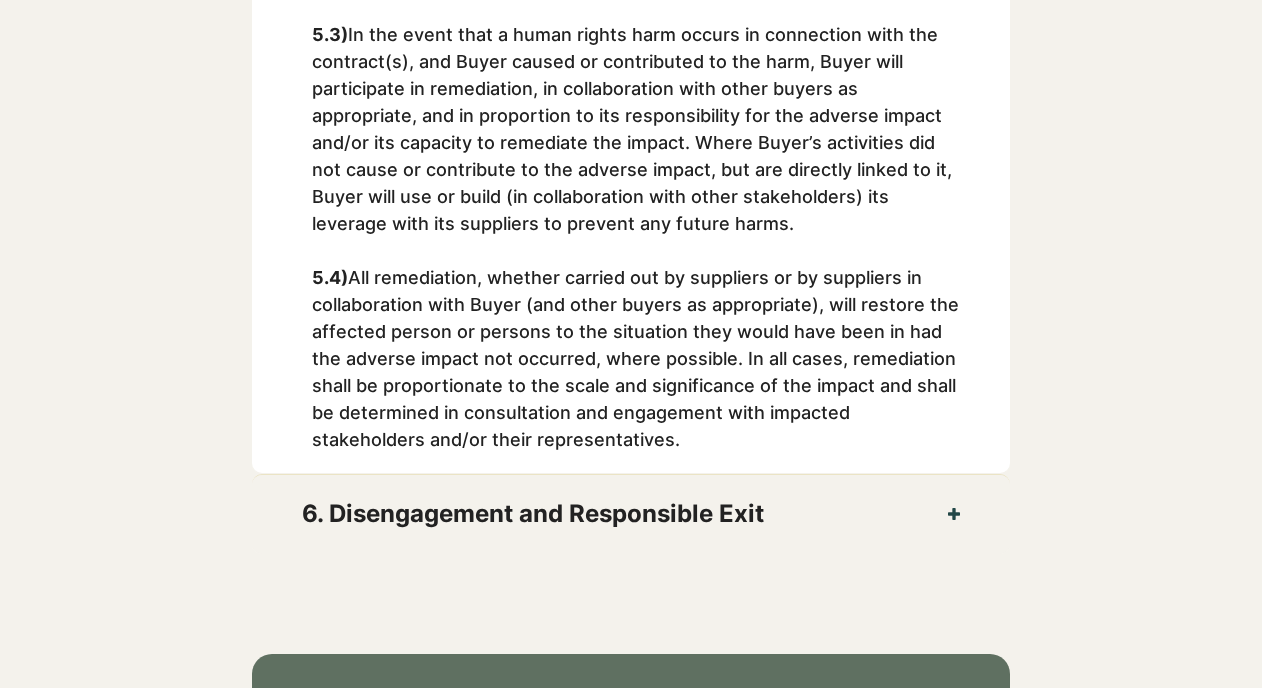 scroll, scrollTop: 3880, scrollLeft: 0, axis: vertical 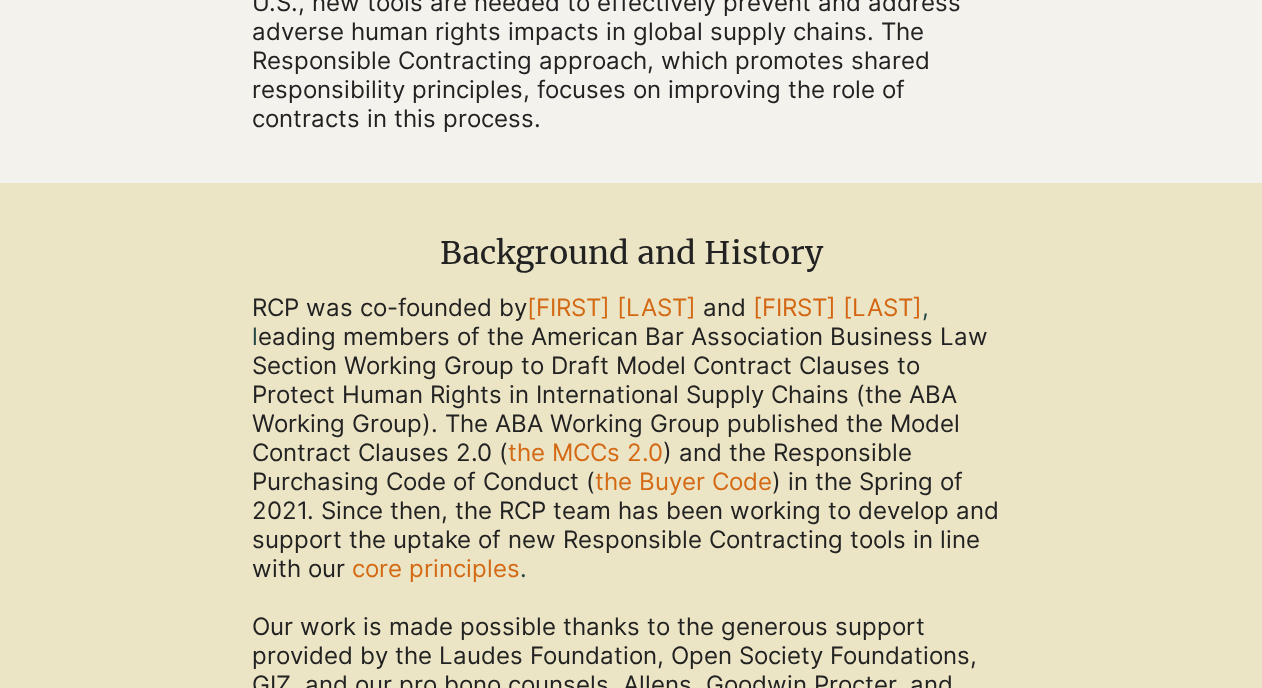 click on "the Buyer Code" at bounding box center (683, 481) 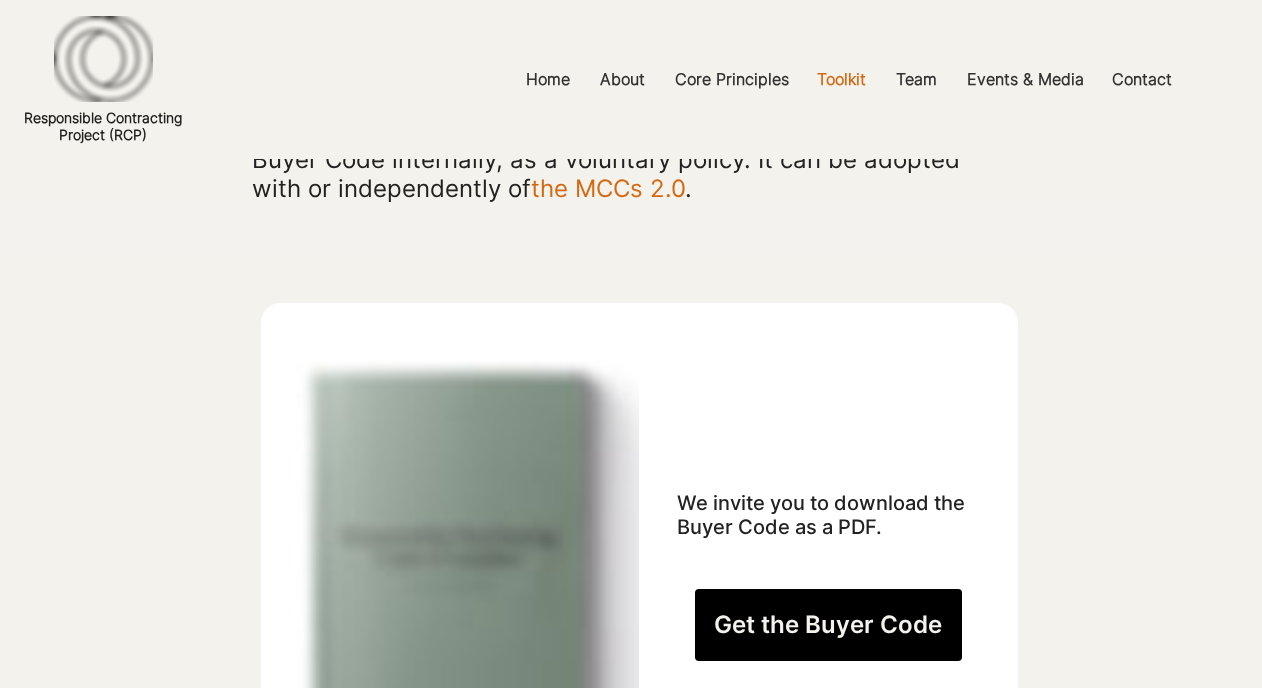 scroll, scrollTop: 0, scrollLeft: 0, axis: both 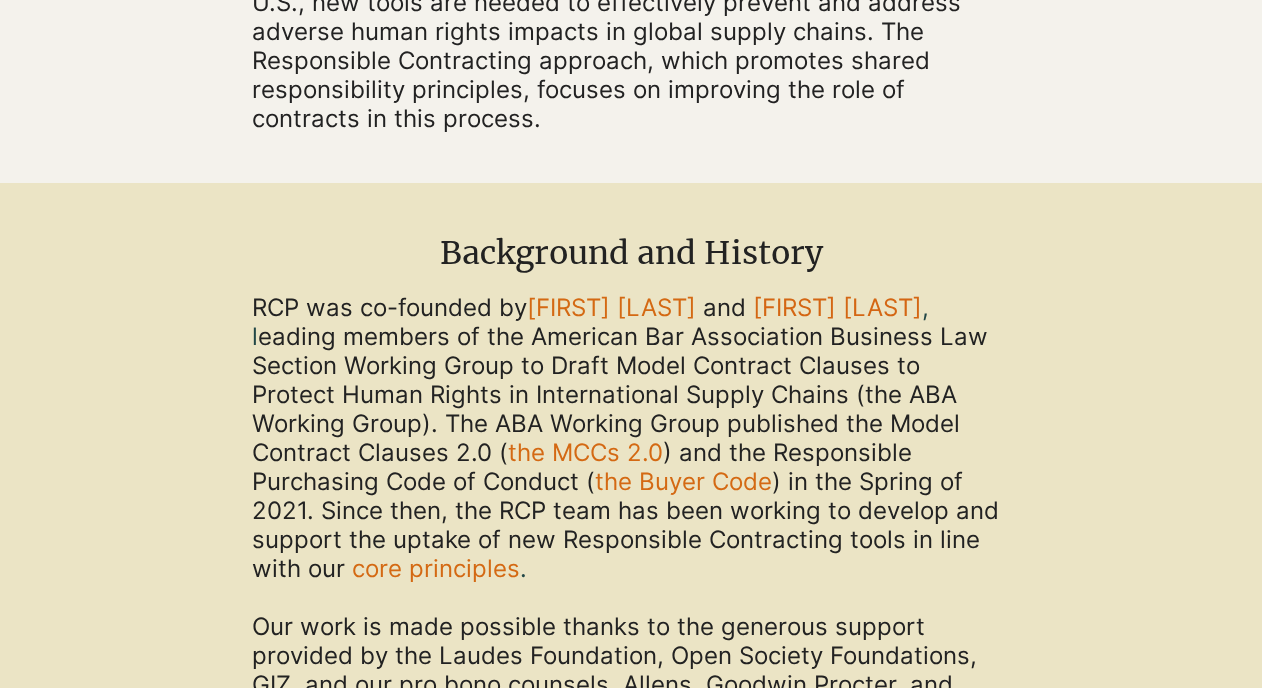 click at bounding box center (631, 524) 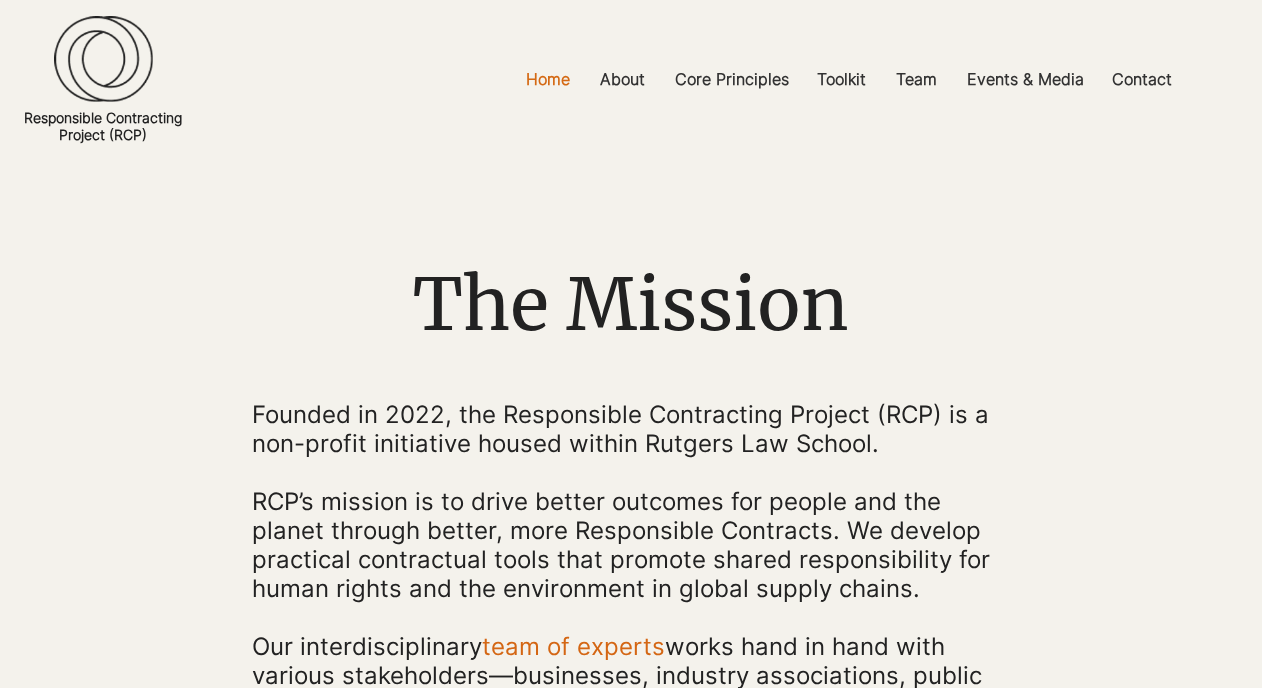 scroll, scrollTop: 0, scrollLeft: 0, axis: both 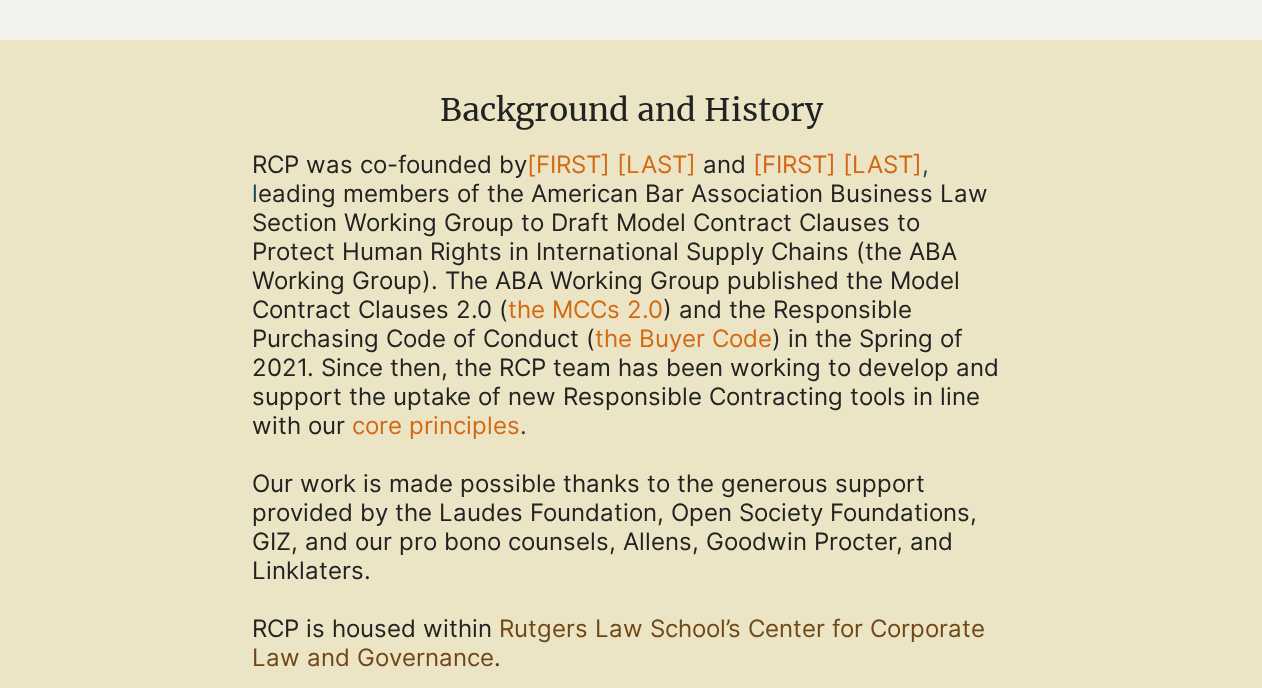 click on "the MCCs 2.0" at bounding box center (585, 309) 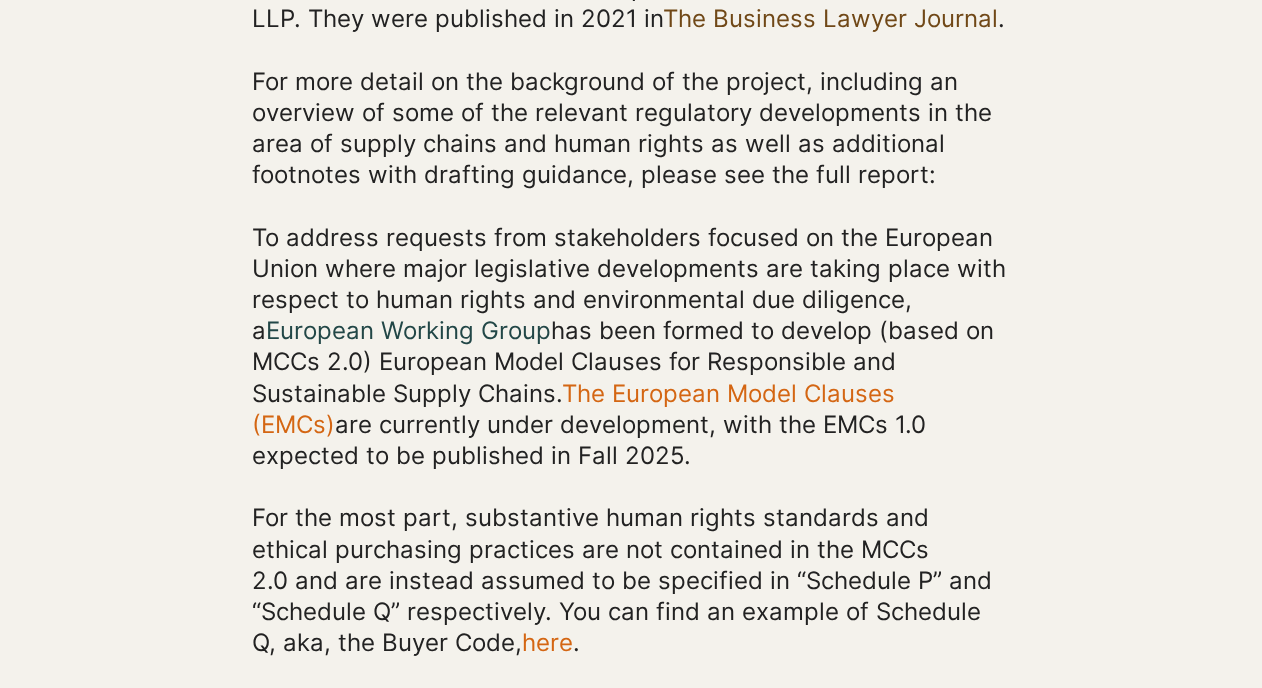 scroll, scrollTop: 840, scrollLeft: 0, axis: vertical 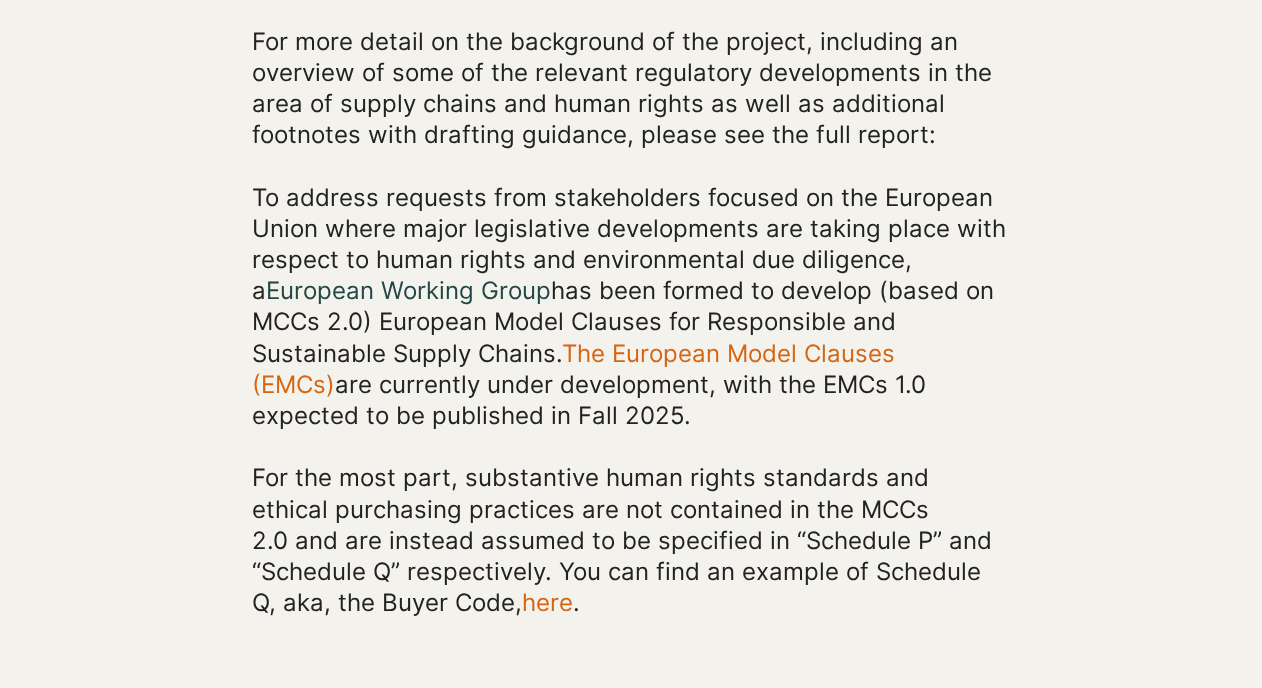 click on "The European Model Clauses (EMCs)" at bounding box center [573, 369] 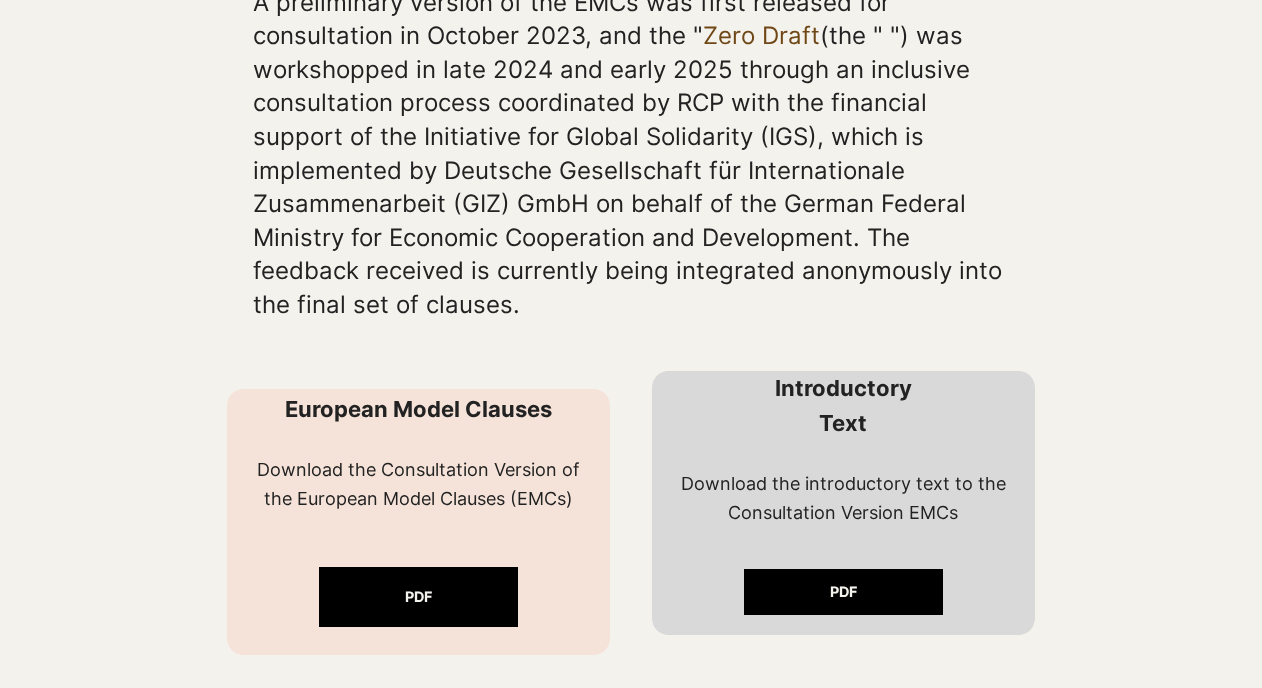 scroll, scrollTop: 1320, scrollLeft: 0, axis: vertical 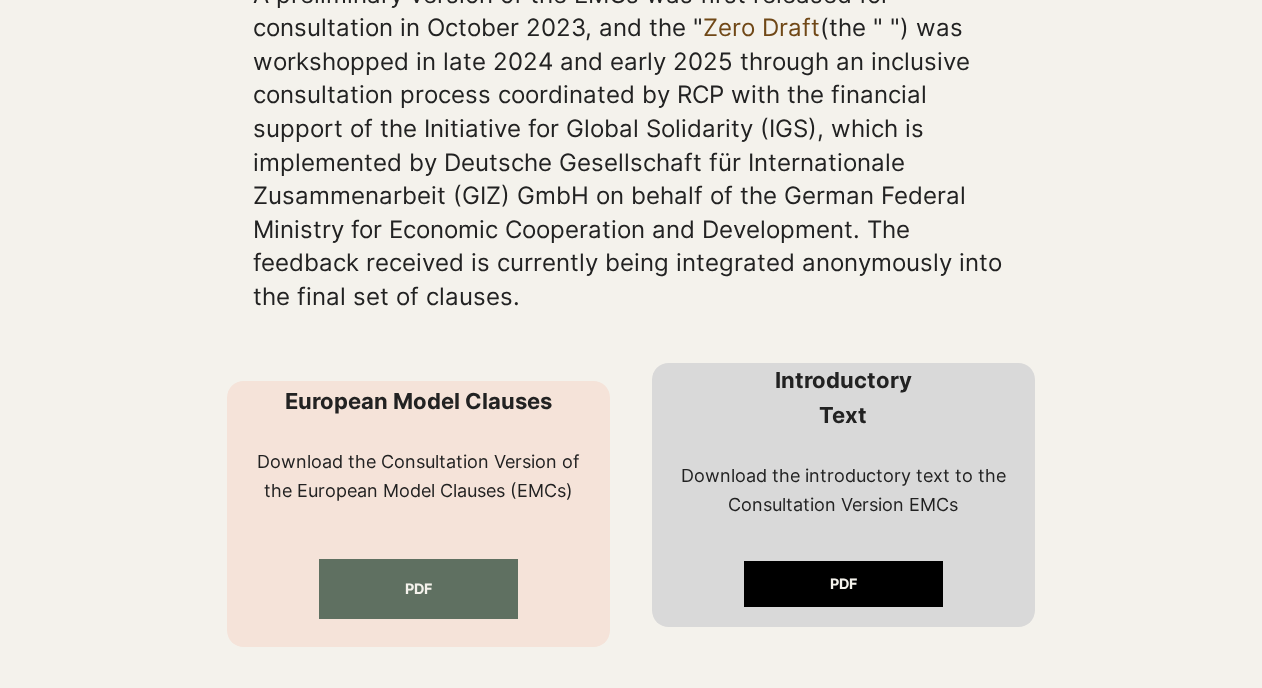 click on "PDF" at bounding box center (418, 589) 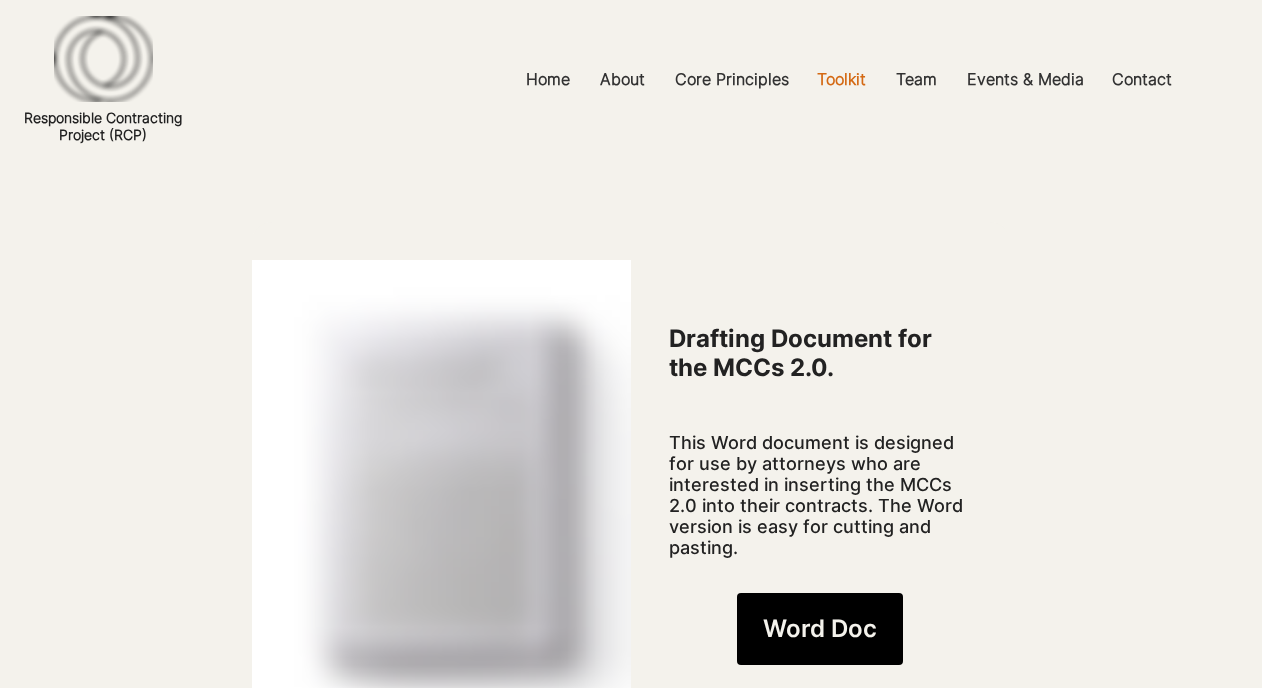 scroll, scrollTop: 840, scrollLeft: 0, axis: vertical 